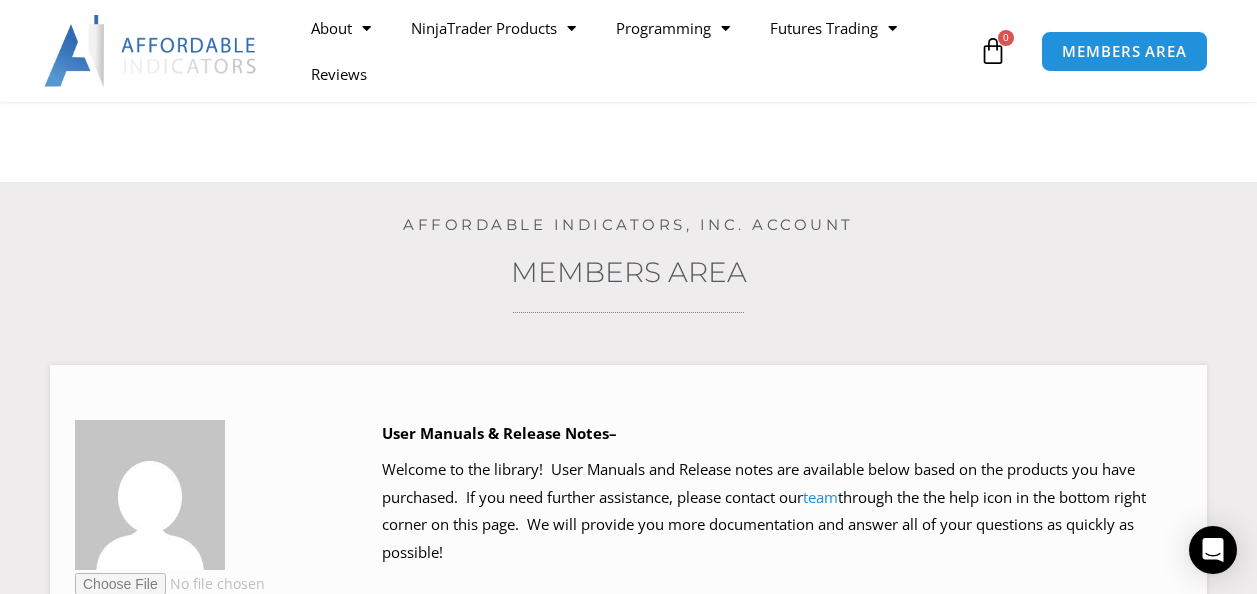 scroll, scrollTop: 241, scrollLeft: 0, axis: vertical 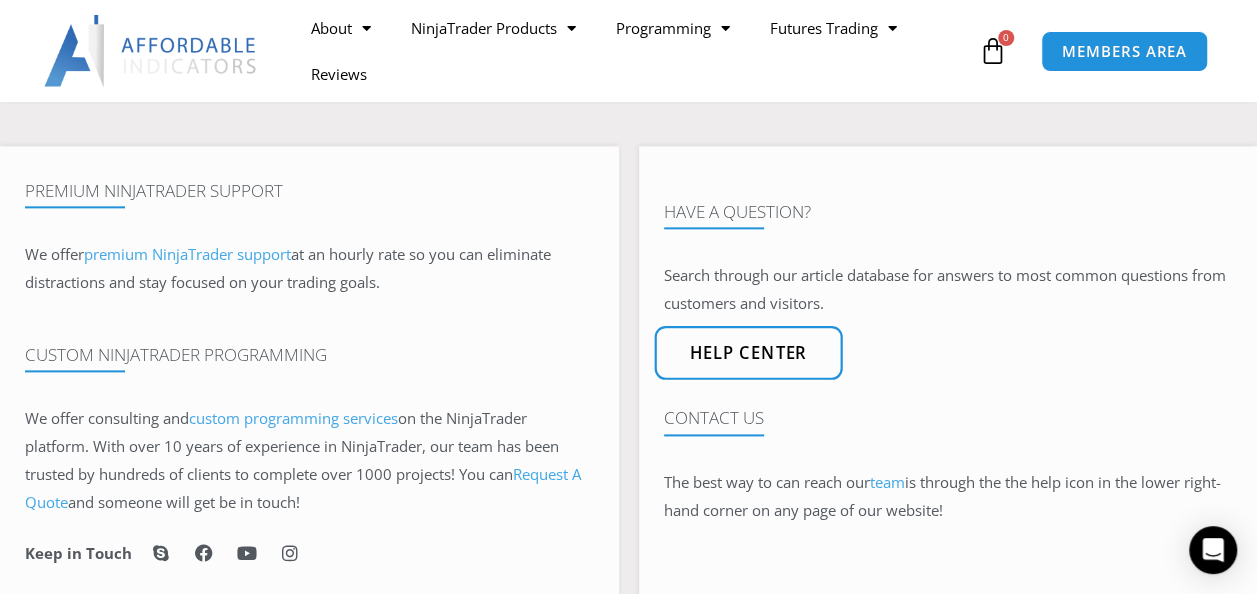 click on "Help center" at bounding box center (748, 353) 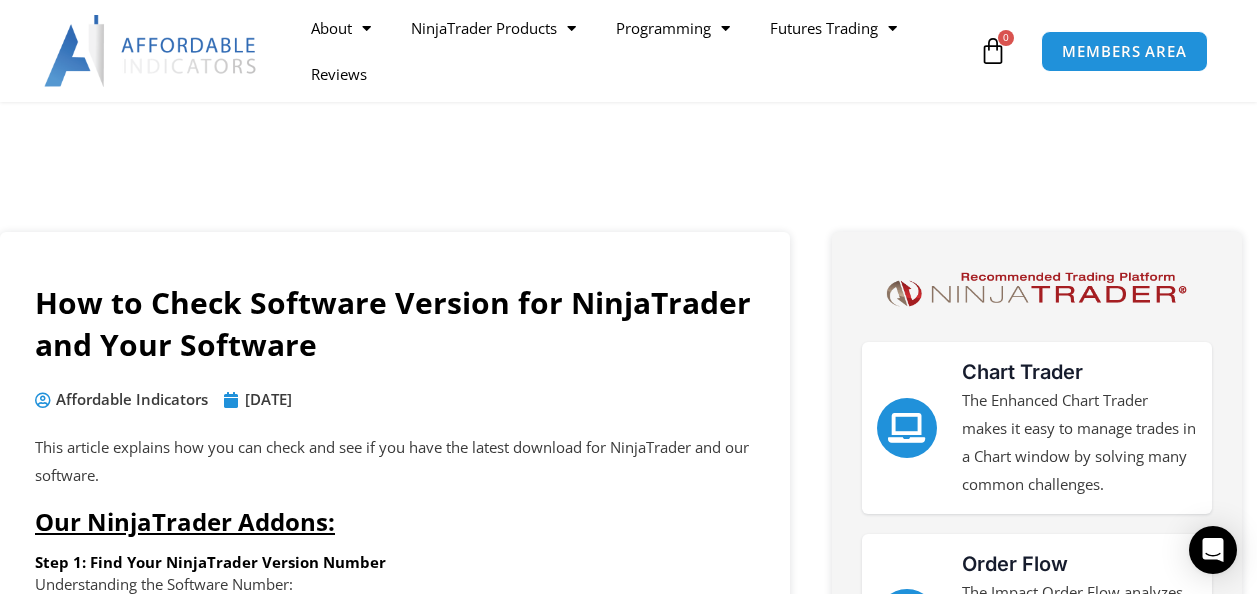 scroll, scrollTop: 334, scrollLeft: 0, axis: vertical 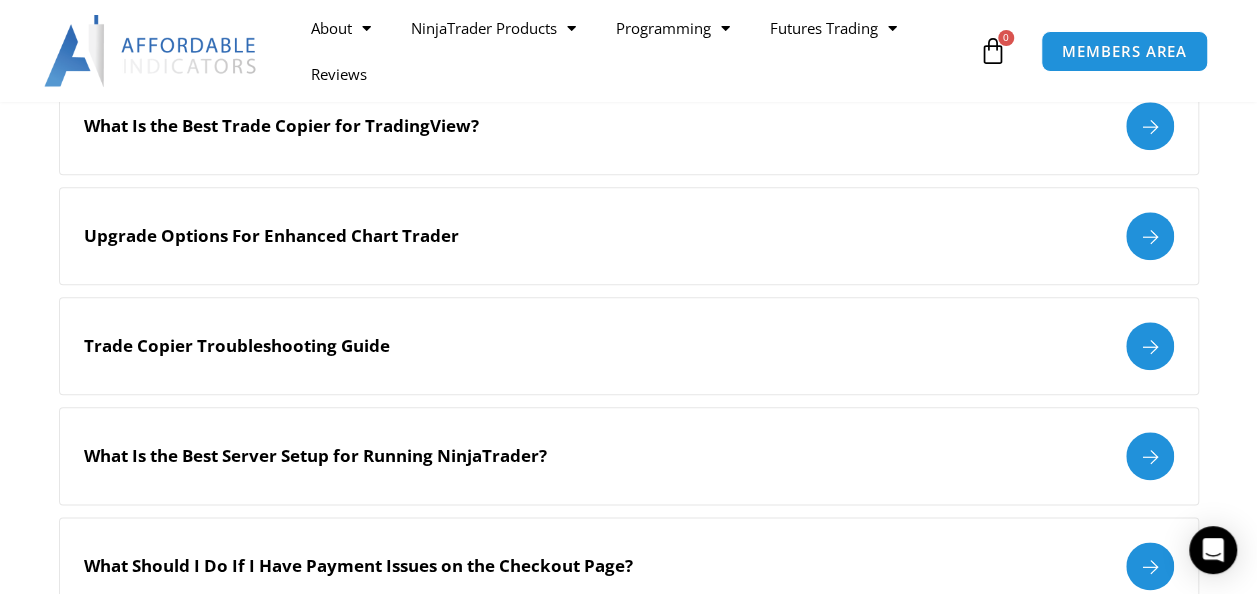 click on "»" at bounding box center (1150, 346) 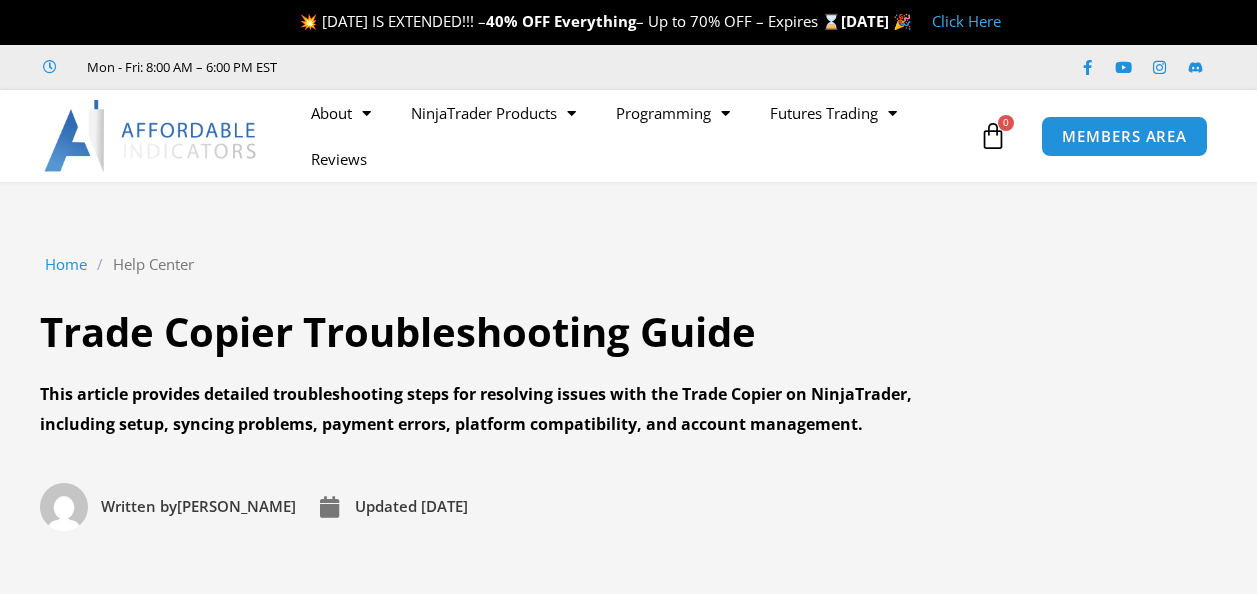 scroll, scrollTop: 0, scrollLeft: 0, axis: both 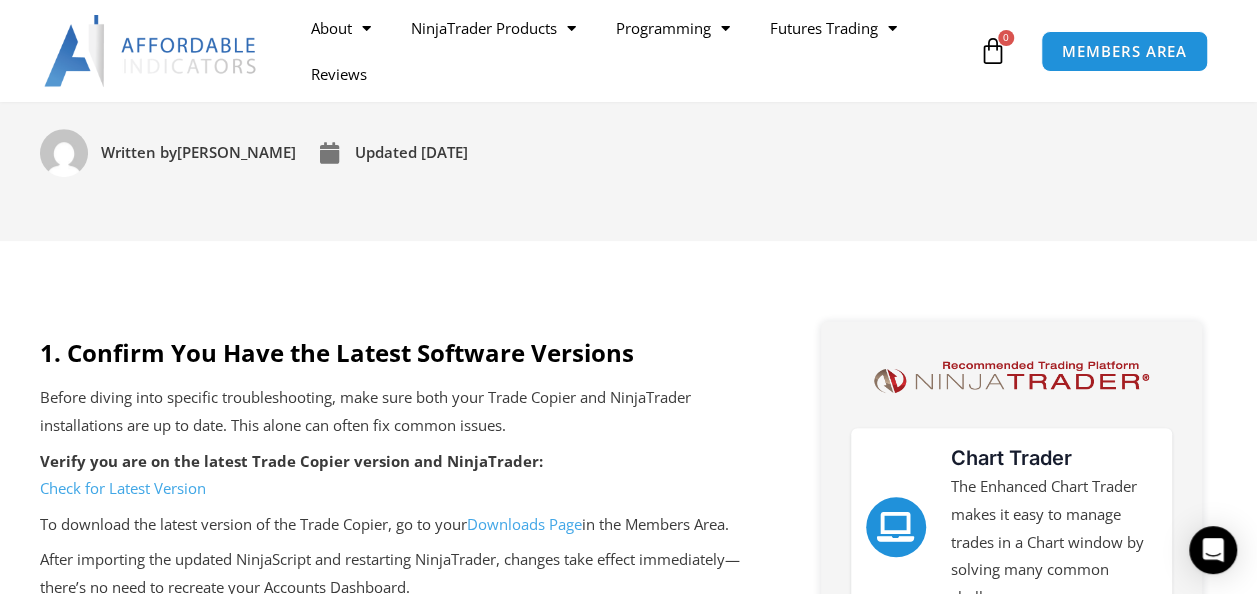 click on "Check for Latest Version" at bounding box center (123, 488) 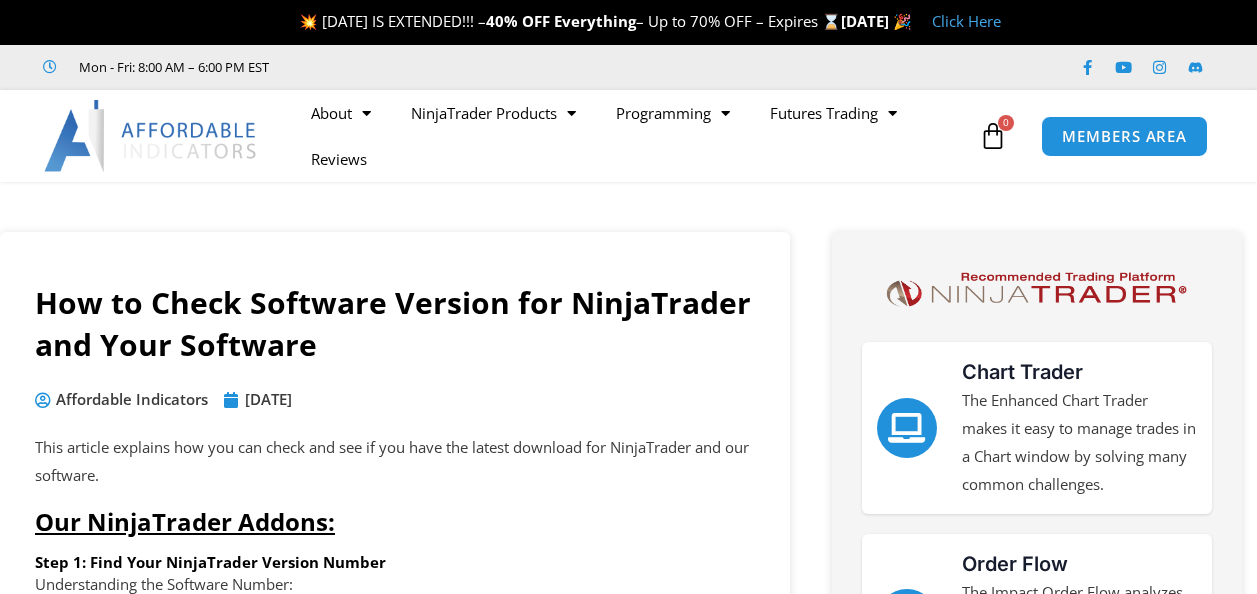 scroll, scrollTop: 0, scrollLeft: 0, axis: both 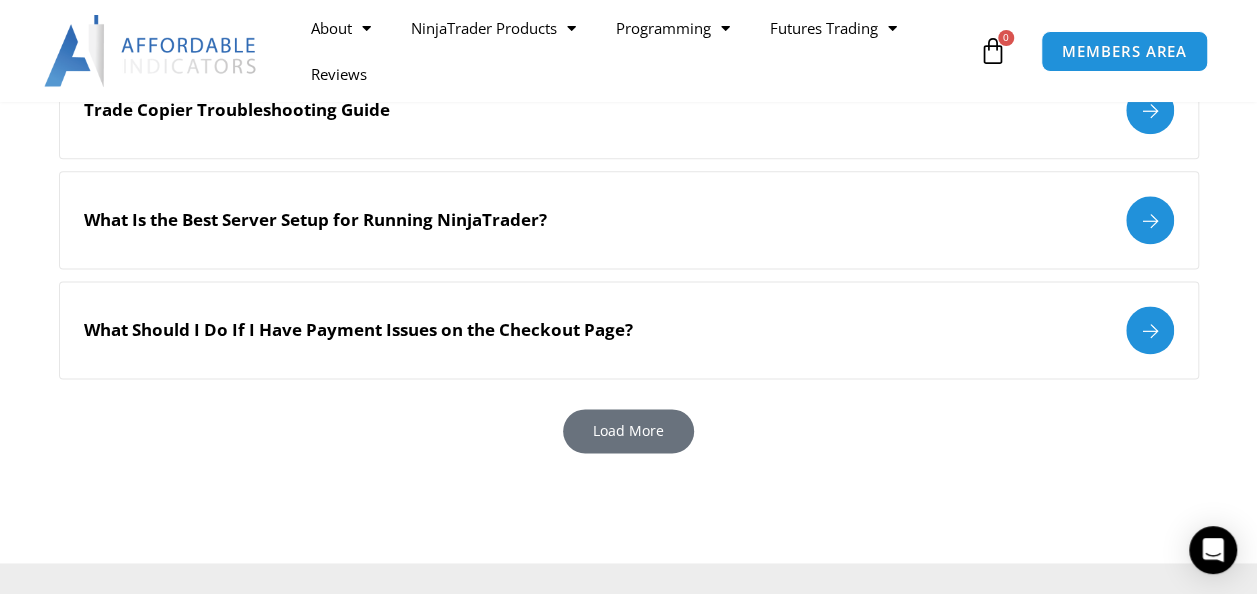 click on "Load More" at bounding box center (628, 431) 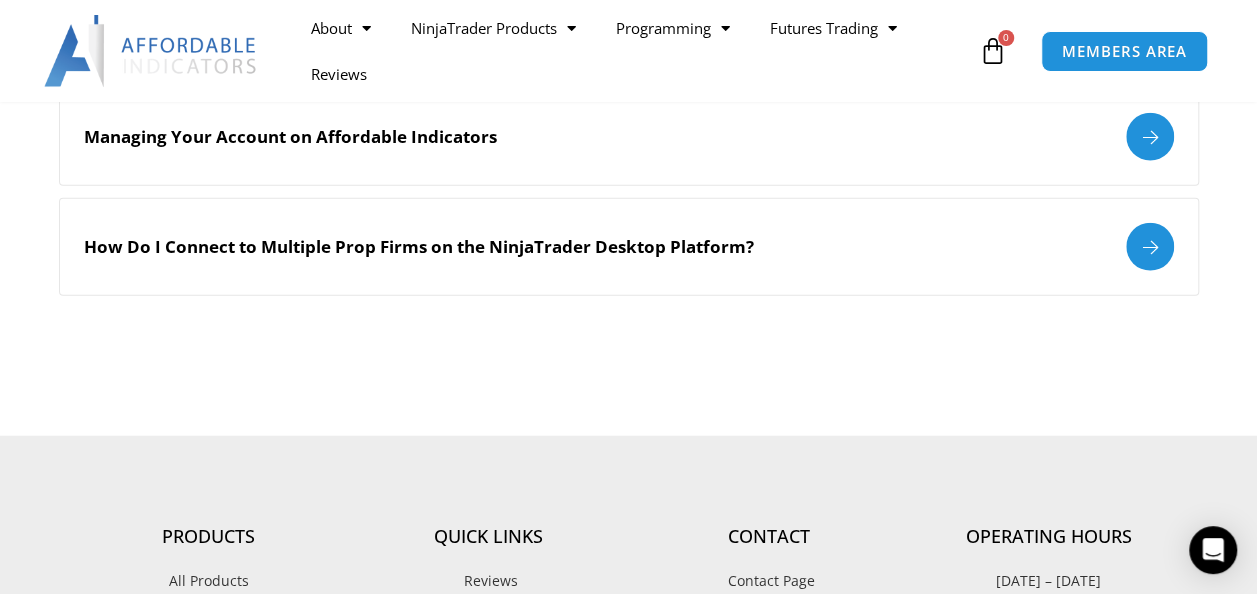 scroll, scrollTop: 2262, scrollLeft: 0, axis: vertical 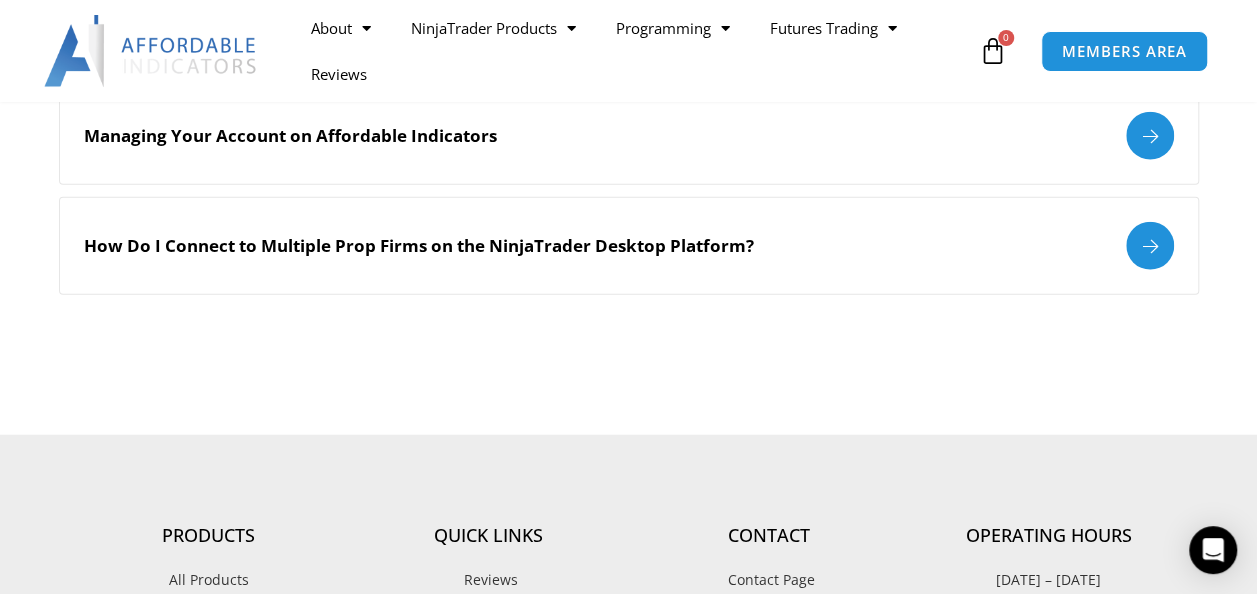 click 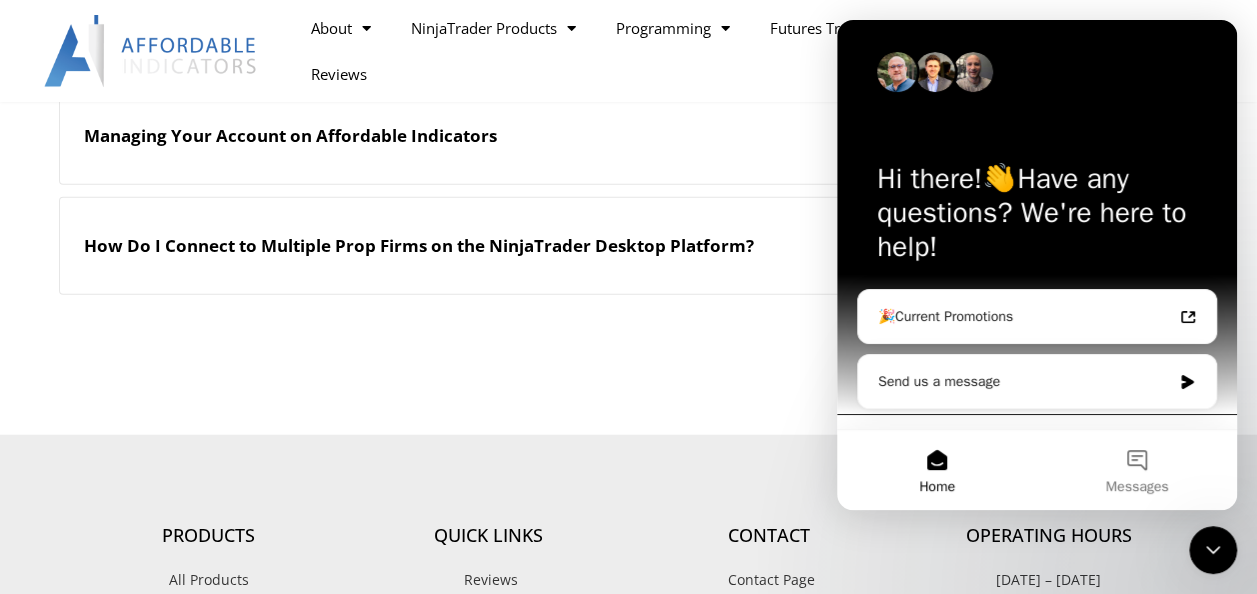 scroll, scrollTop: 0, scrollLeft: 0, axis: both 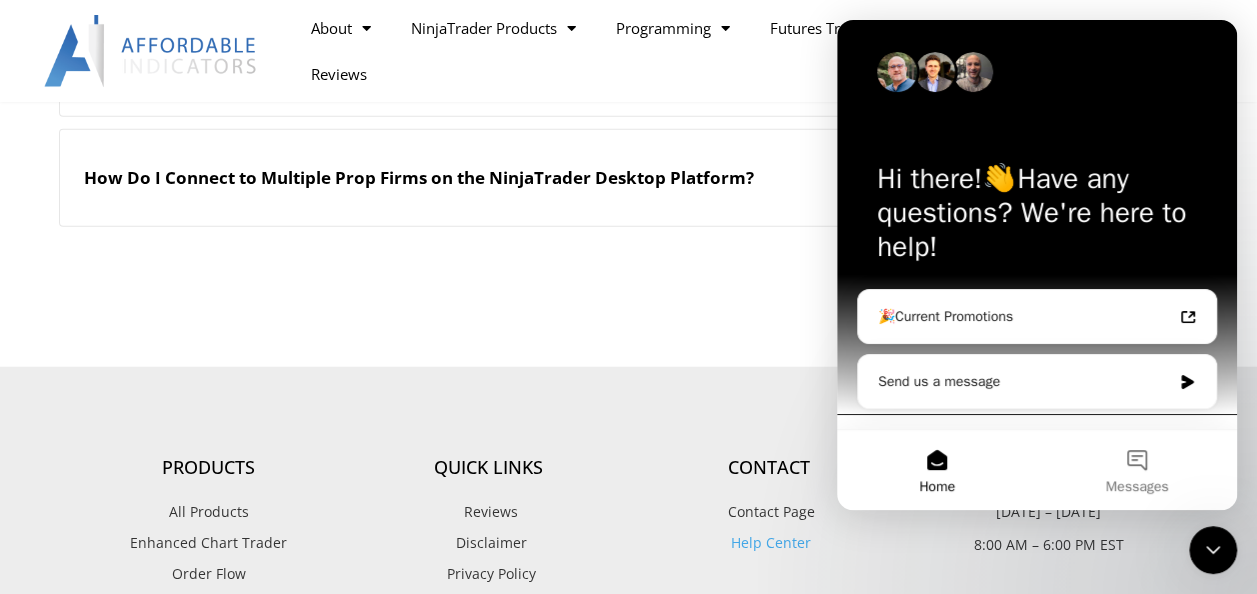 click on "🎉Current Promotions" at bounding box center (1025, 316) 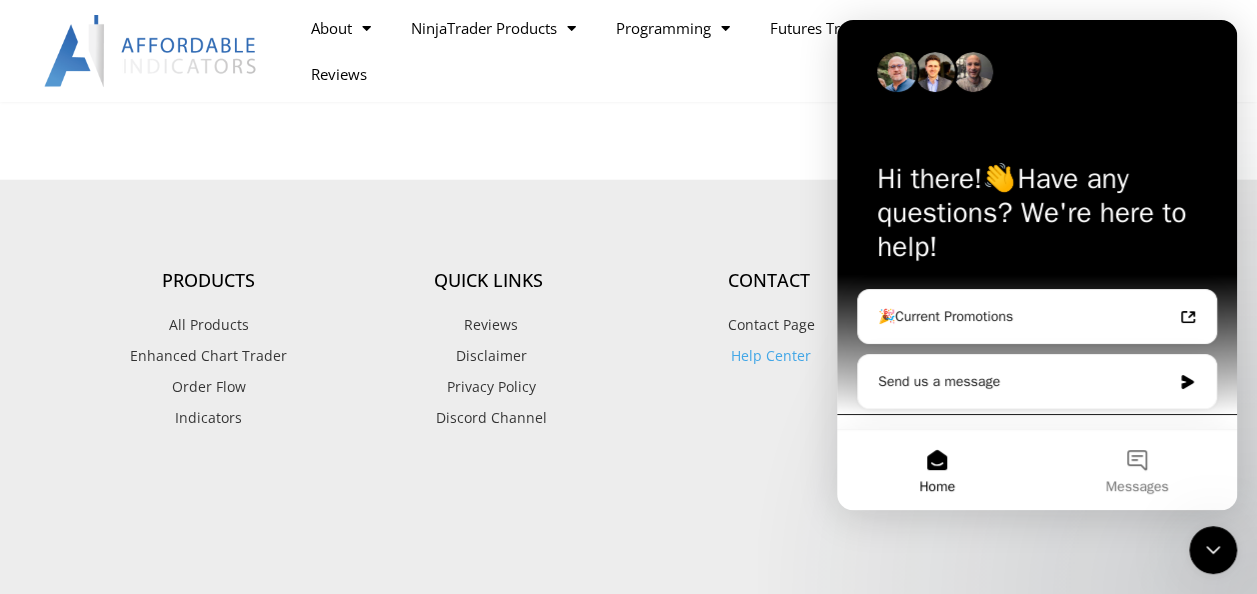 scroll, scrollTop: 2518, scrollLeft: 0, axis: vertical 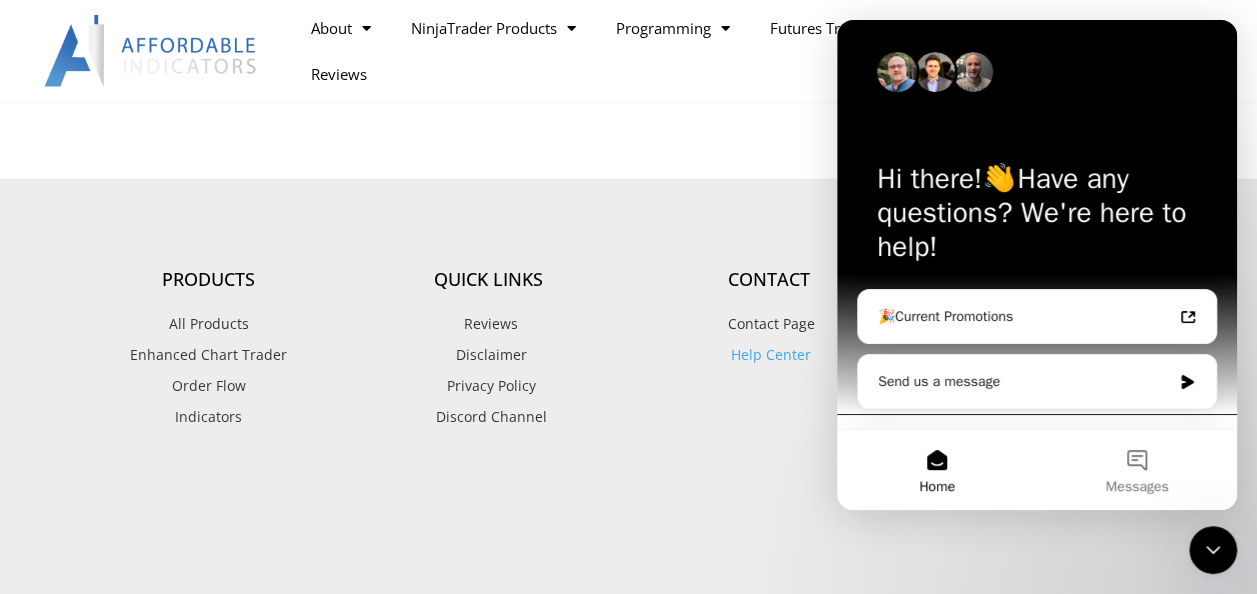 click on "About
Contact Us
Premium Support
Team
Partners
NinjaTrader
NinjaTrader FAQ
NinjaTrader Products
Promotions
See All Products
Enhanced Chart Trader
Accounts Dashboard
Impact Order Flow
Best Indicators
Programming
Request a Quote
Custom Indicators
Custom Strategies
Custom Order Execution
Custom Drawing Tools
Custom Market Analyzer Columns
Terms of Service
Futures Trading
Getting Started
Prop Firms
Articles
Reviews" 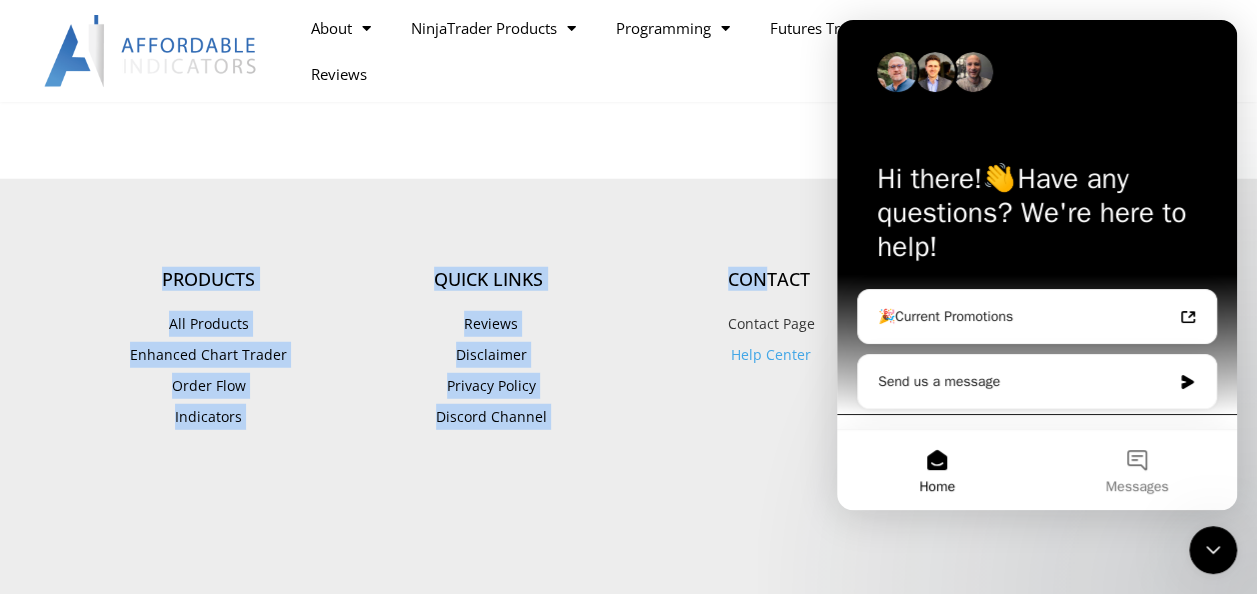 drag, startPoint x: 689, startPoint y: 135, endPoint x: 774, endPoint y: 212, distance: 114.69089 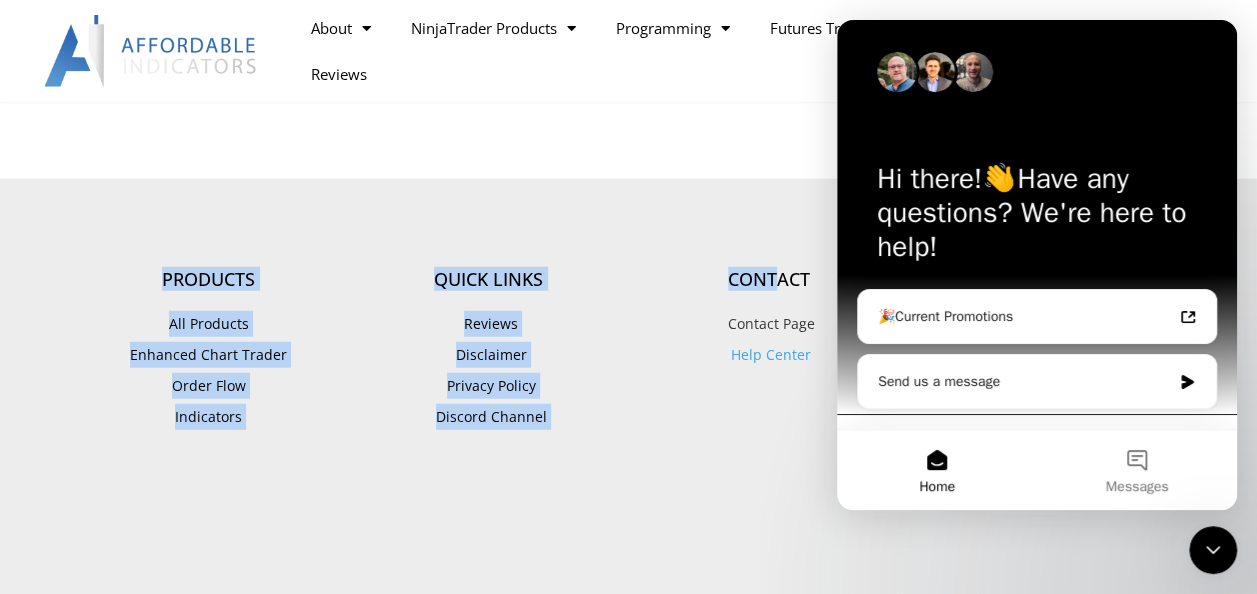 scroll, scrollTop: 2518, scrollLeft: 0, axis: vertical 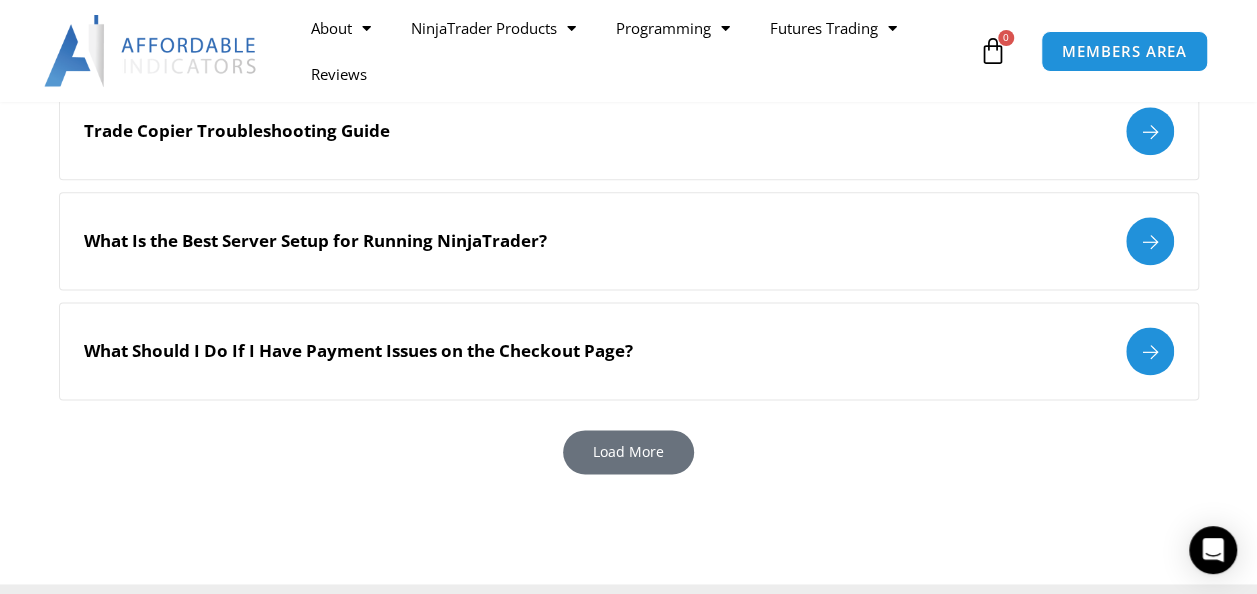 click on "Load More" at bounding box center (628, 452) 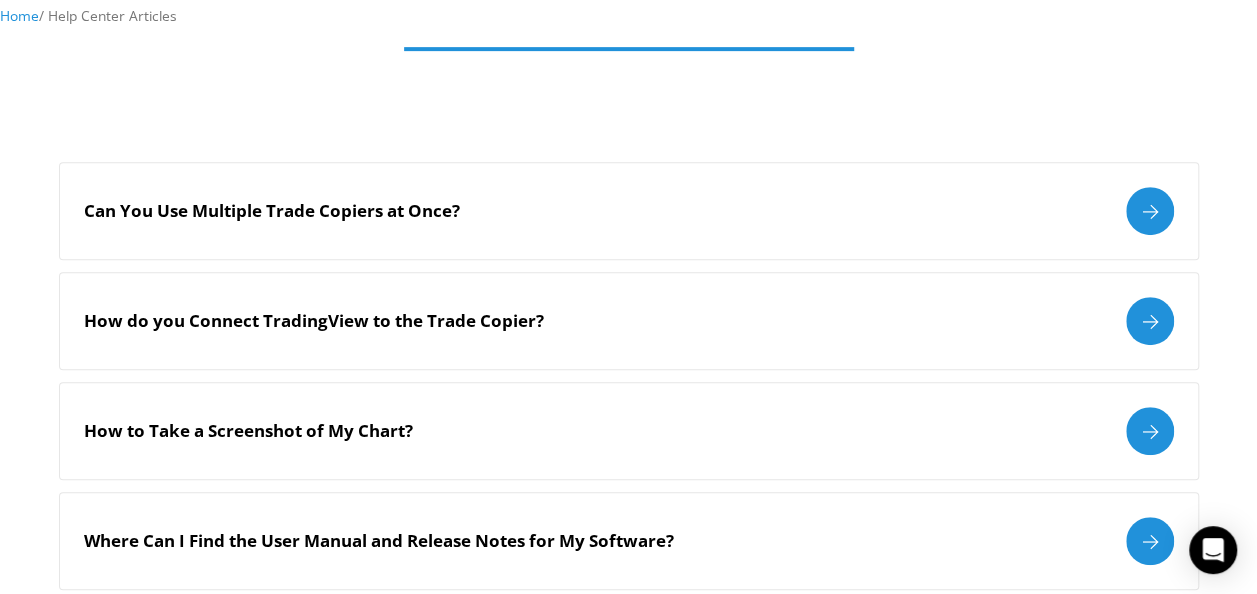 scroll, scrollTop: 0, scrollLeft: 0, axis: both 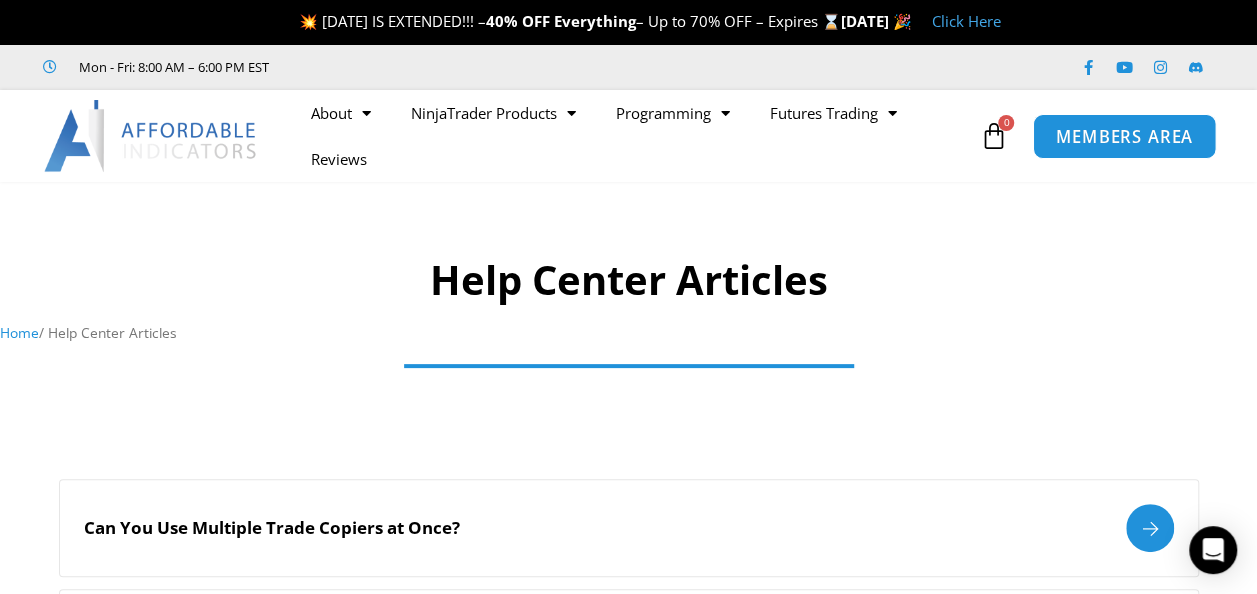 click on "MEMBERS AREA" at bounding box center (1124, 135) 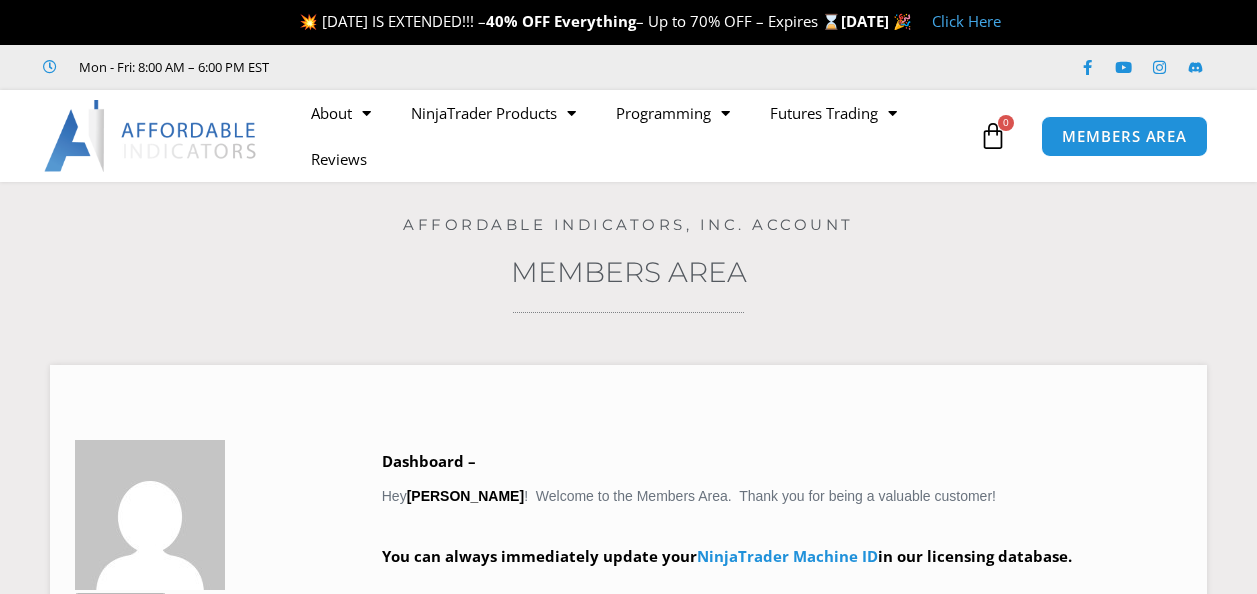 scroll, scrollTop: 0, scrollLeft: 0, axis: both 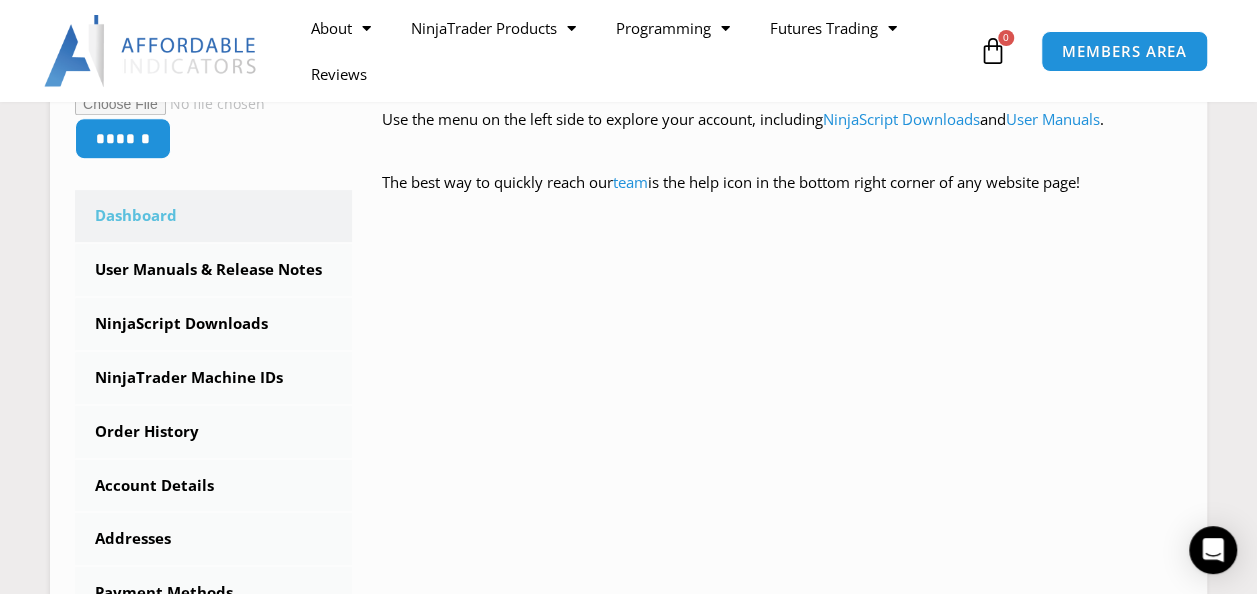 click on "NinjaTrader Machine IDs" at bounding box center (213, 378) 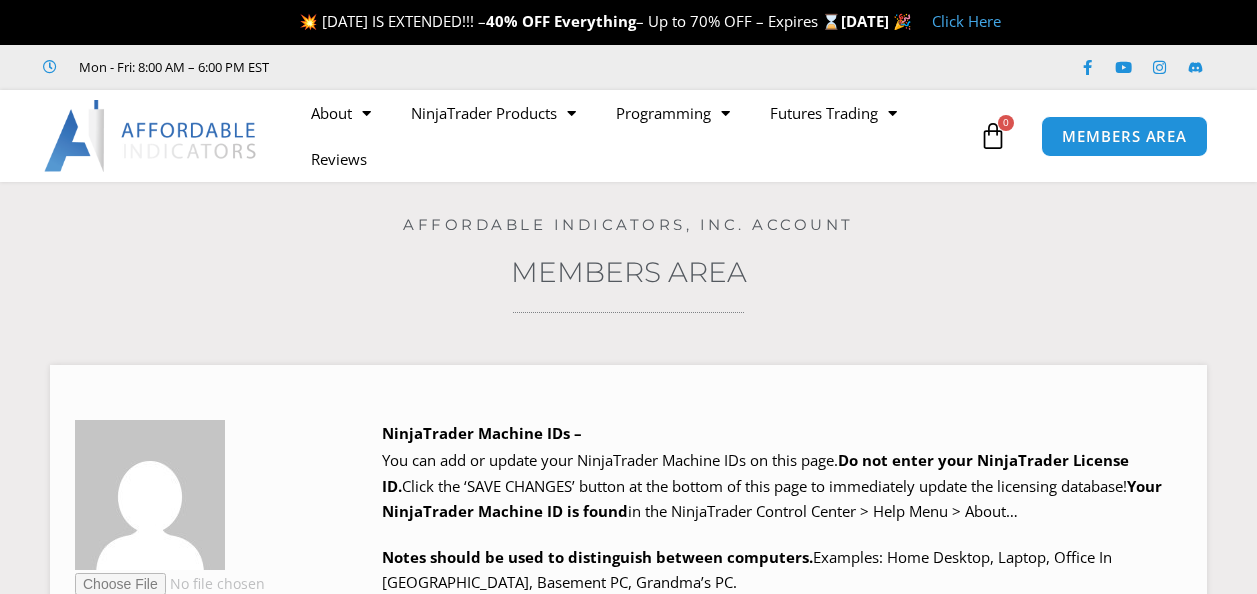 scroll, scrollTop: 0, scrollLeft: 0, axis: both 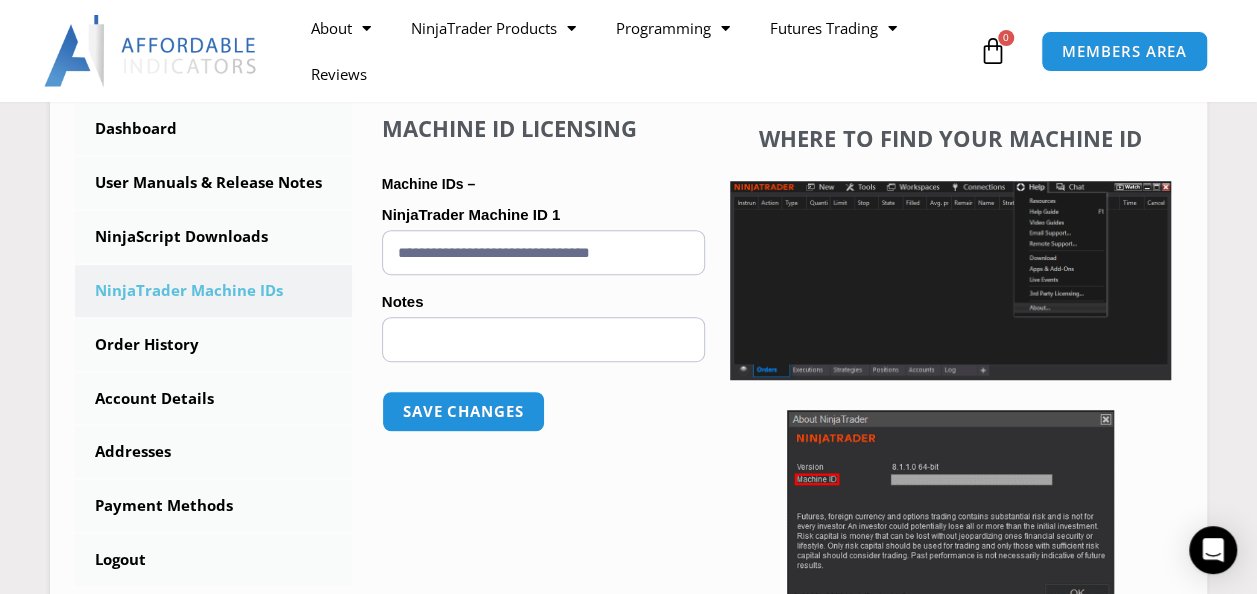 click on "User Manuals & Release Notes" at bounding box center [213, 183] 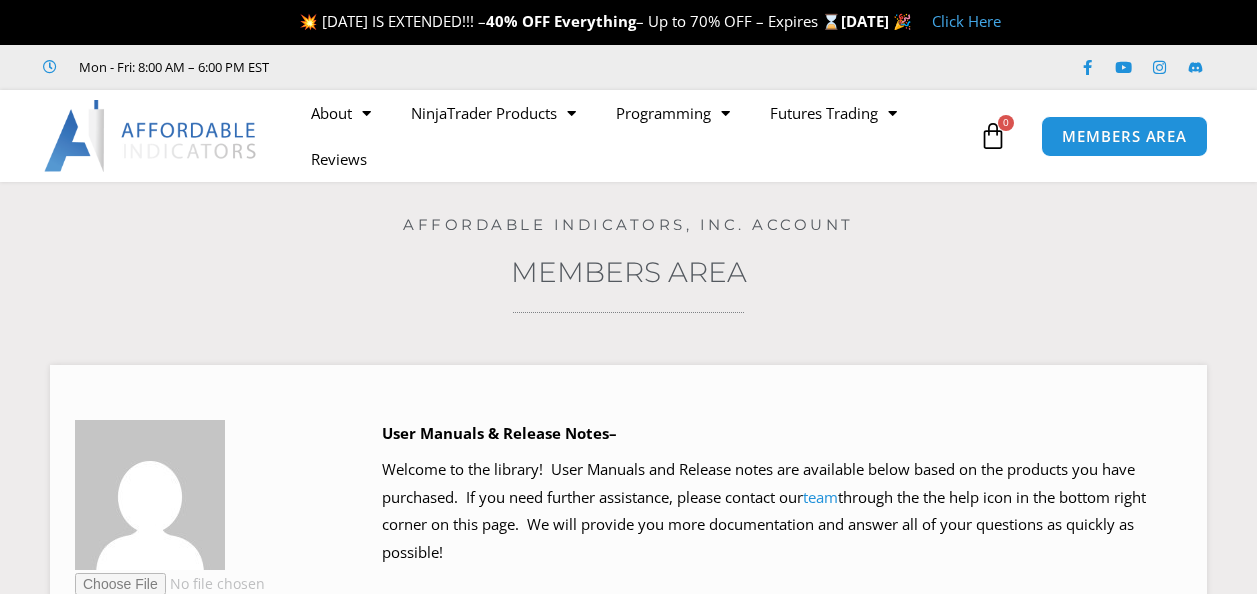 scroll, scrollTop: 0, scrollLeft: 0, axis: both 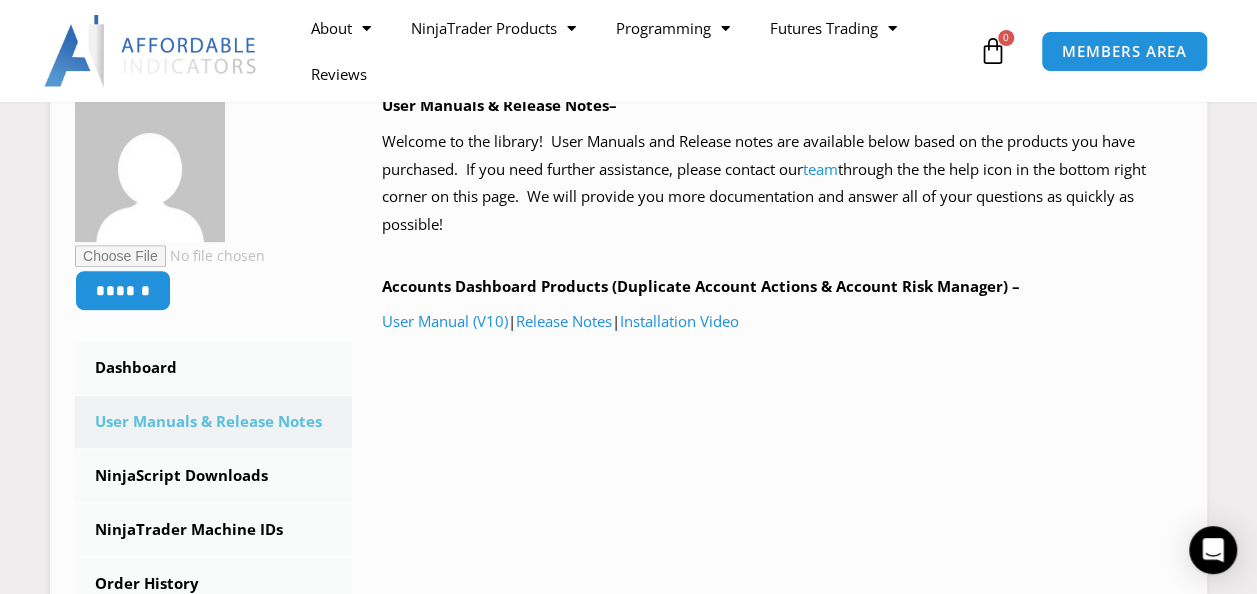 click on "NinjaScript Downloads" at bounding box center [213, 476] 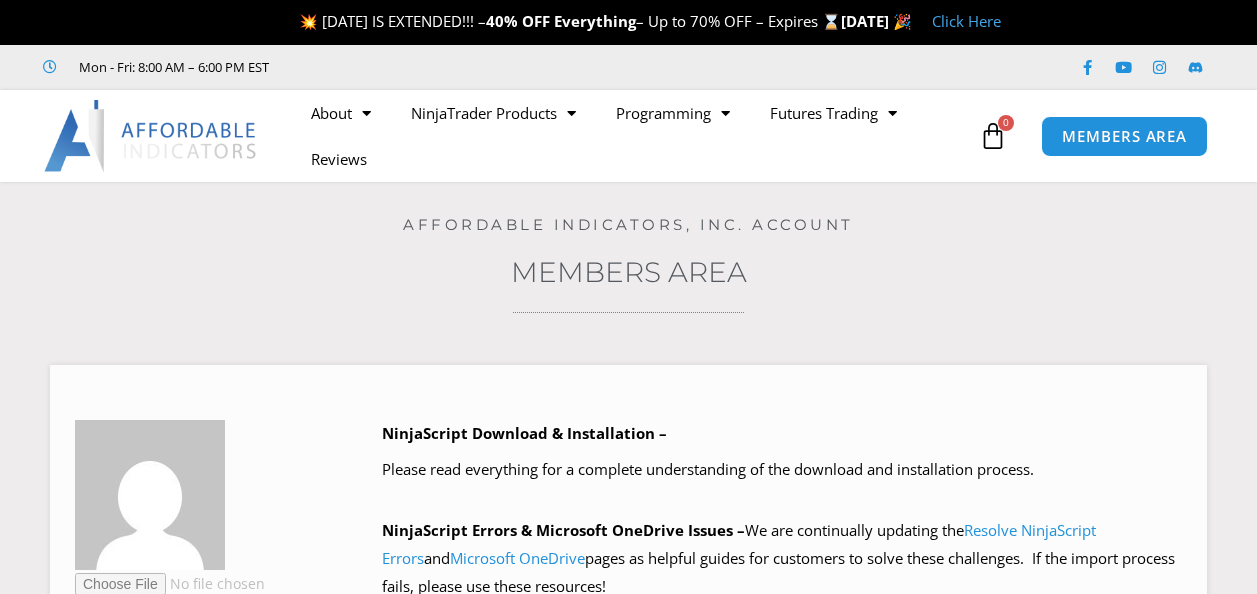 scroll, scrollTop: 0, scrollLeft: 0, axis: both 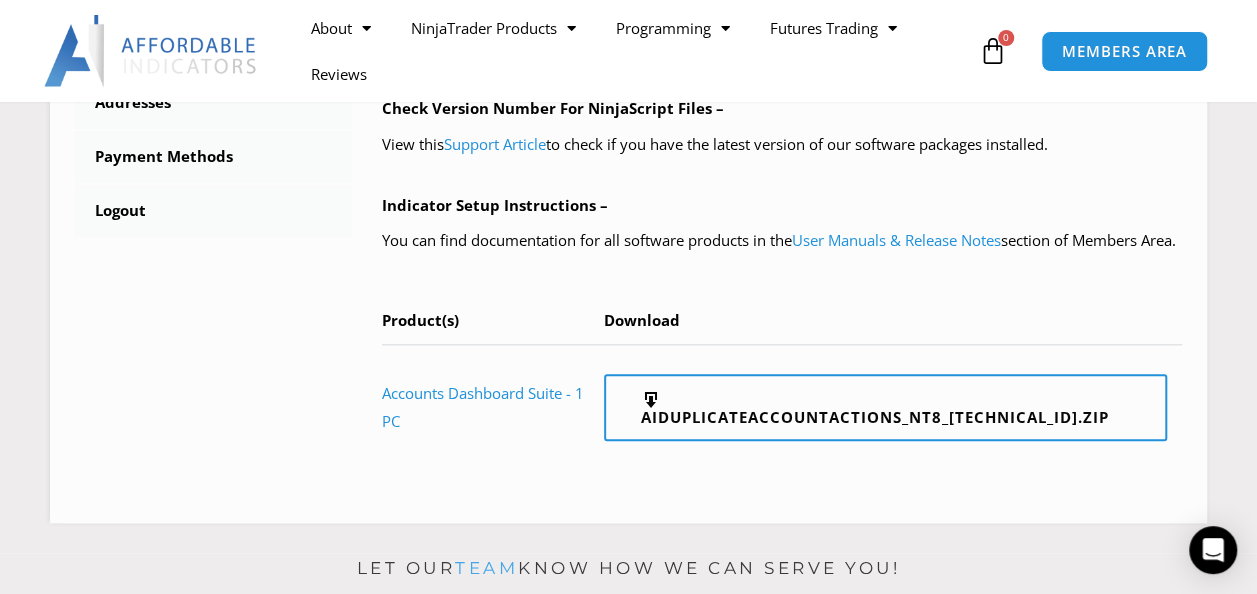 click on "Accounts Dashboard Suite - 1 PC" at bounding box center [483, 407] 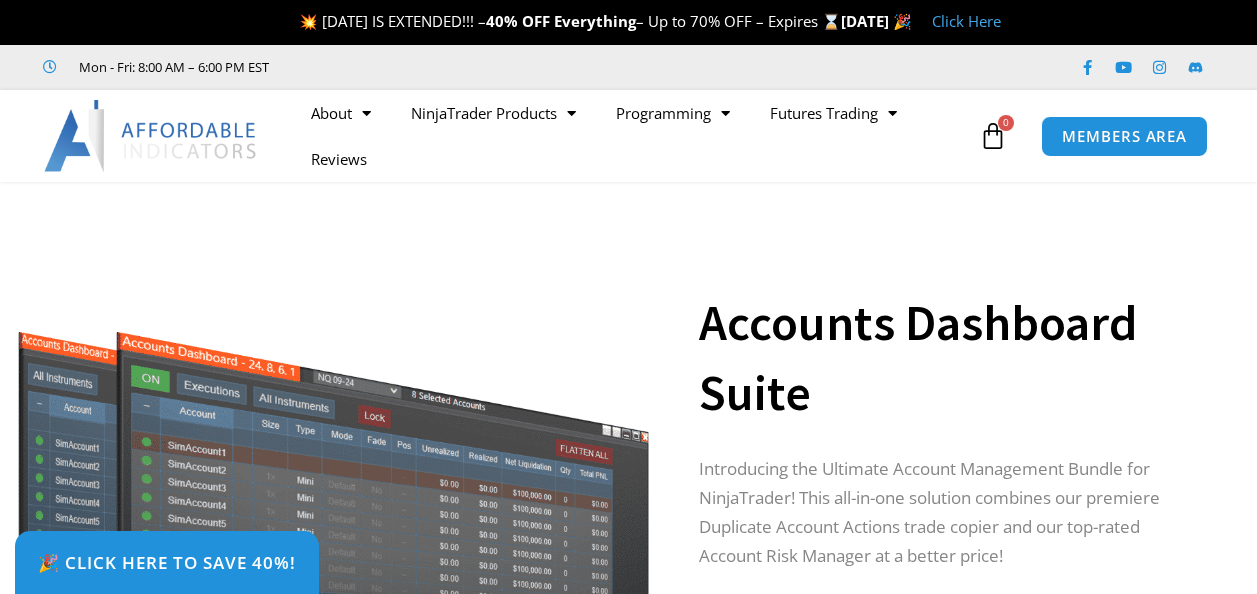 scroll, scrollTop: 0, scrollLeft: 0, axis: both 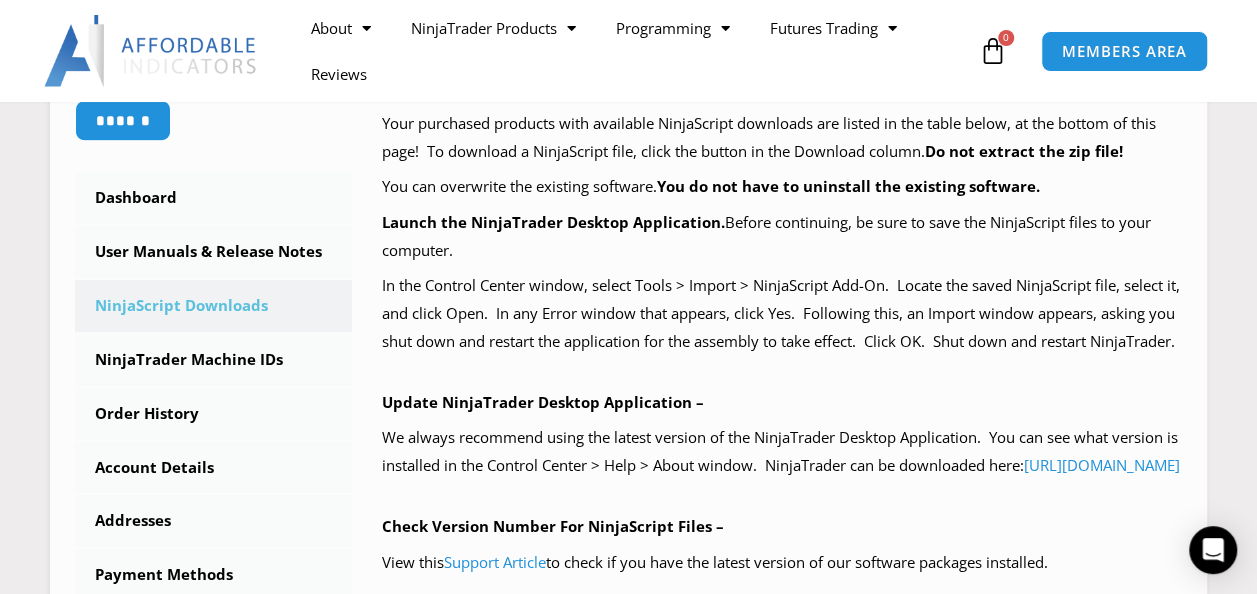 click on "User Manuals & Release Notes" at bounding box center (213, 252) 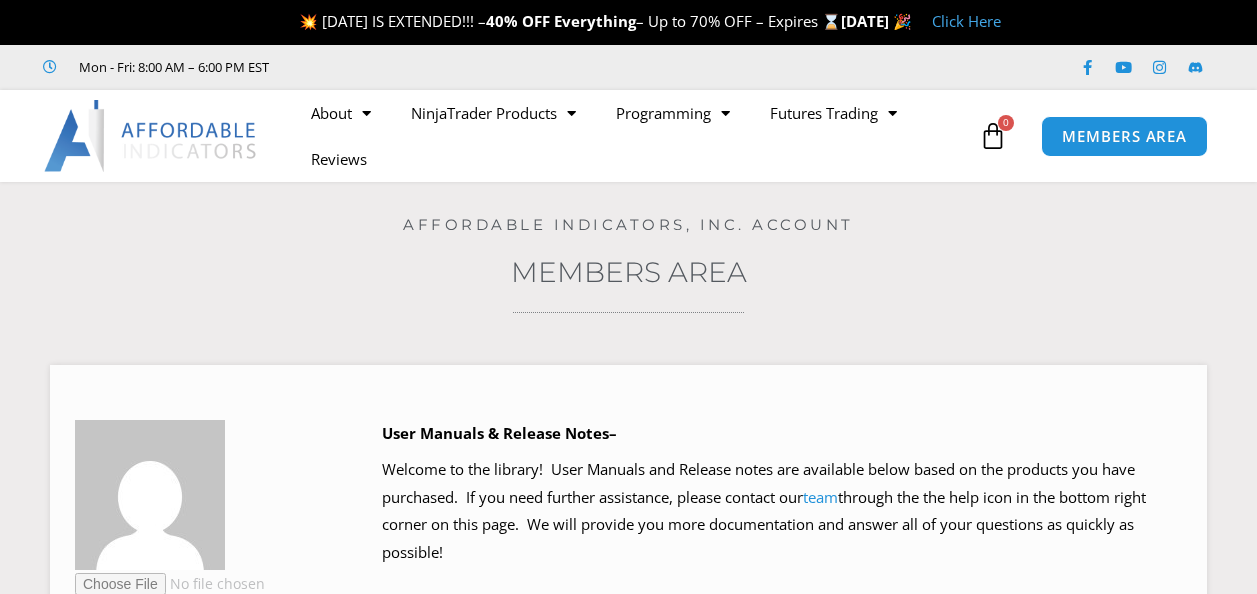 scroll, scrollTop: 0, scrollLeft: 0, axis: both 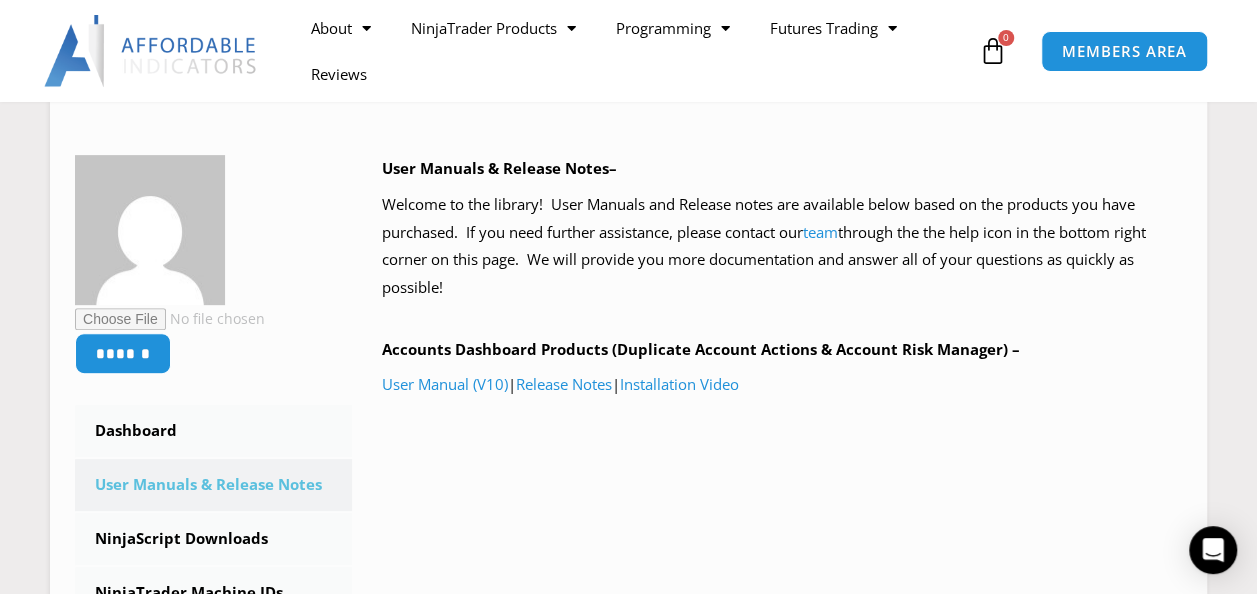click on "Release Notes" at bounding box center (564, 384) 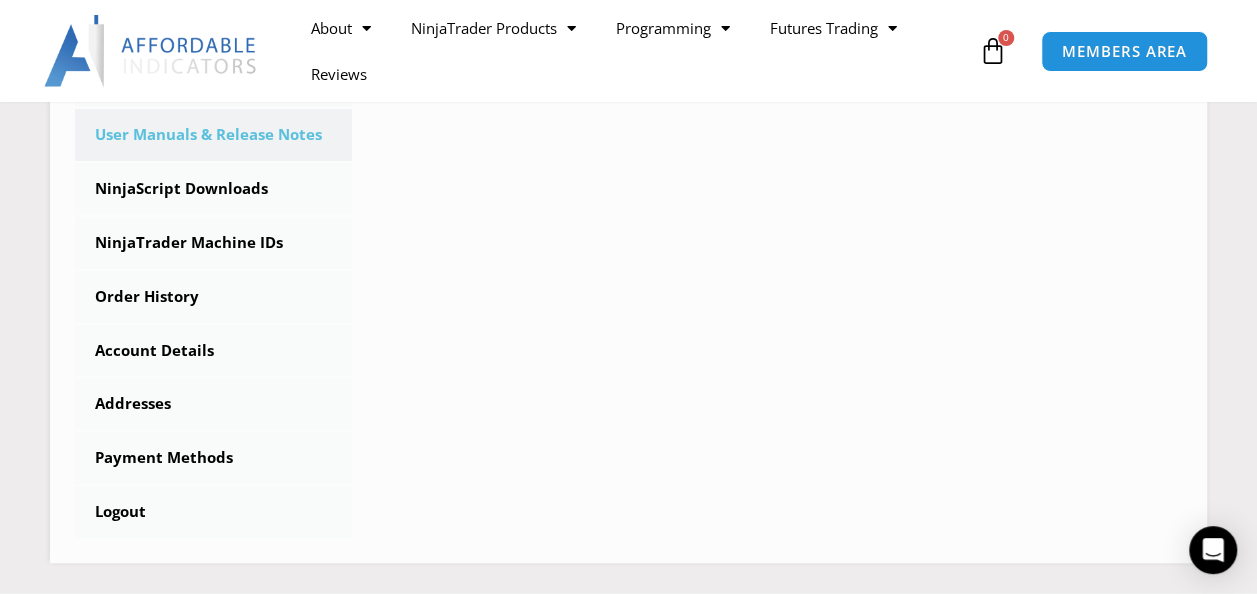 scroll, scrollTop: 617, scrollLeft: 0, axis: vertical 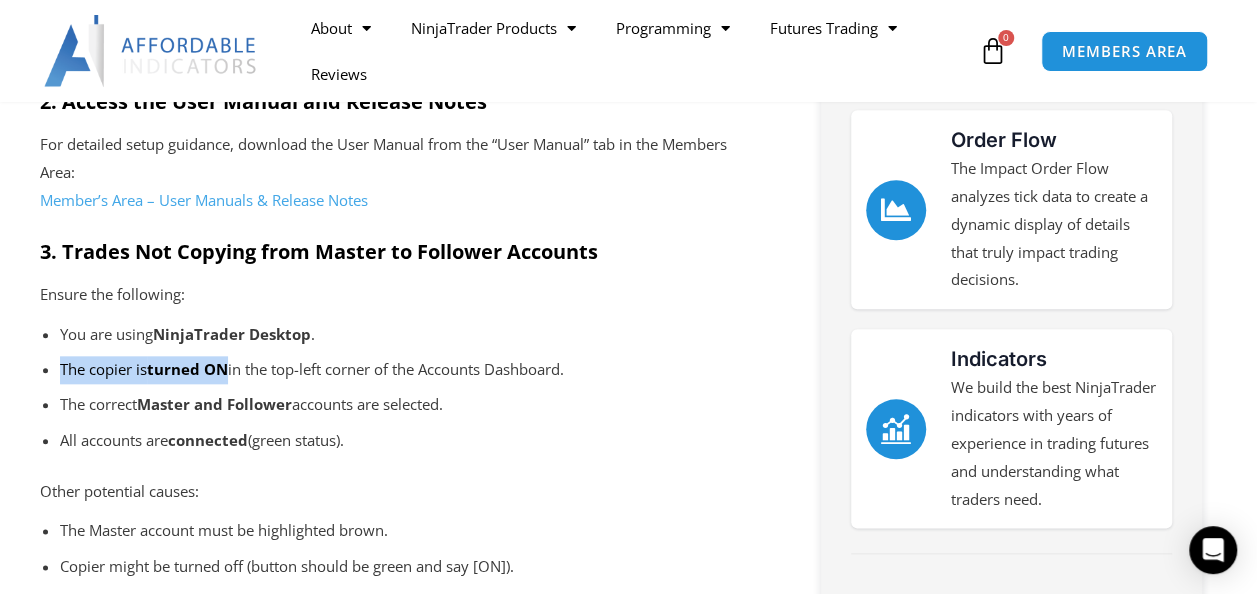 drag, startPoint x: 230, startPoint y: 364, endPoint x: 62, endPoint y: 362, distance: 168.0119 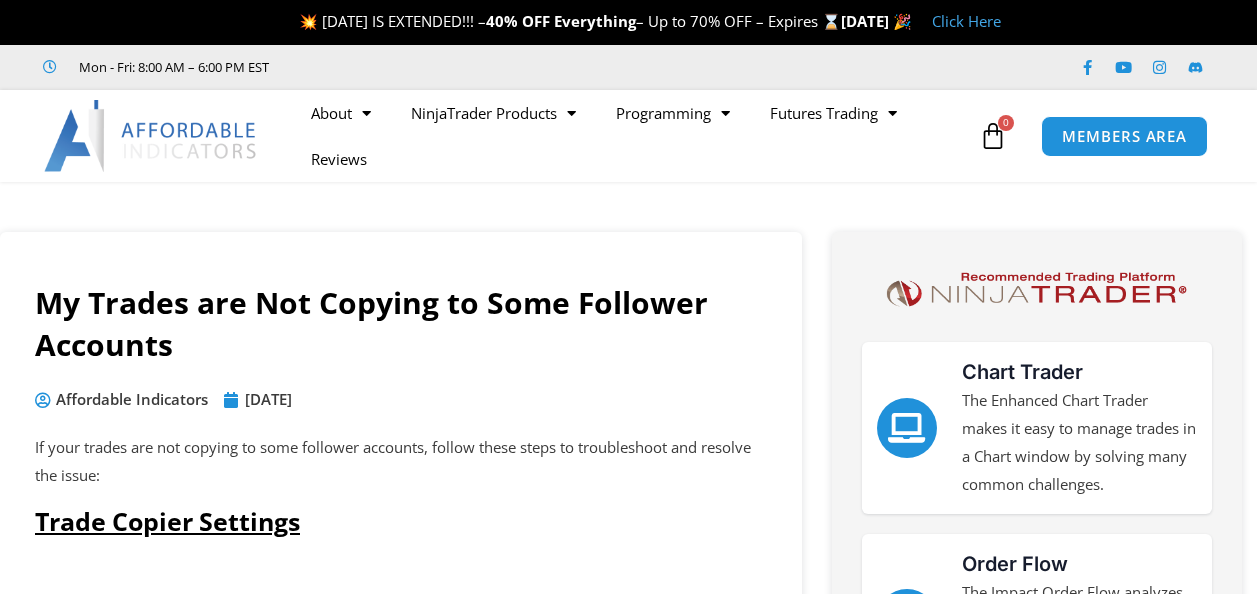 scroll, scrollTop: 0, scrollLeft: 0, axis: both 